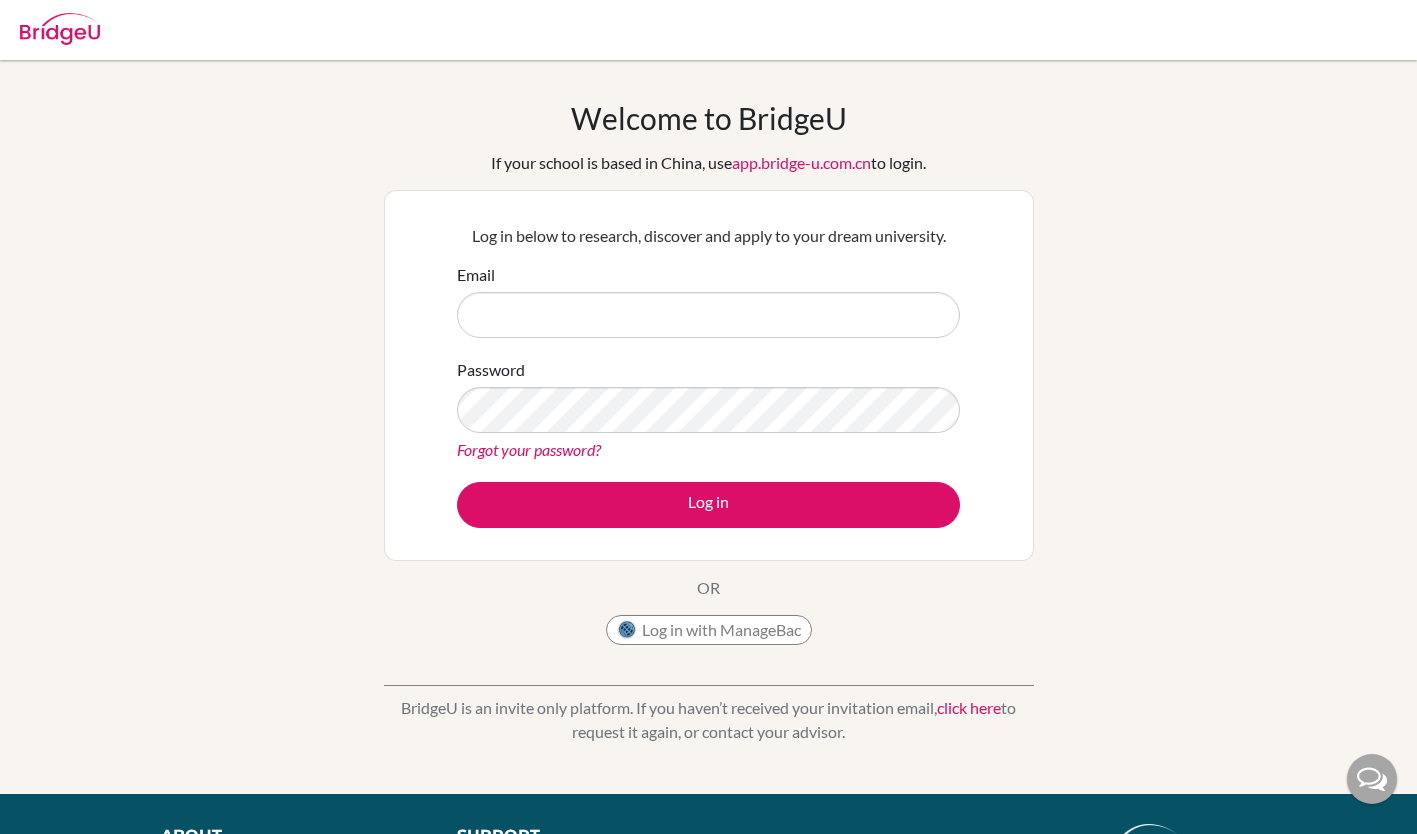 scroll, scrollTop: 0, scrollLeft: 0, axis: both 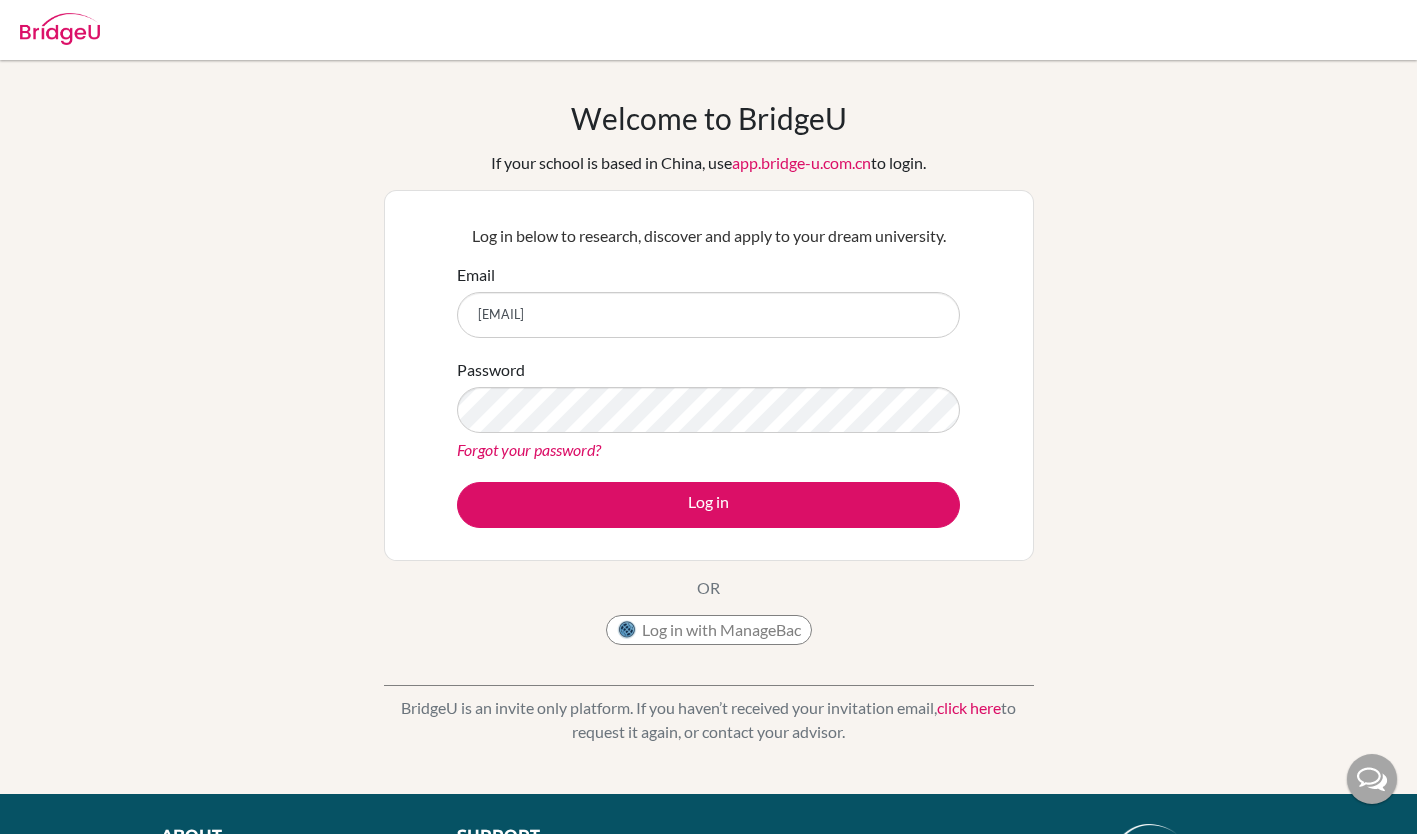 click on "[EMAIL]" at bounding box center (708, 315) 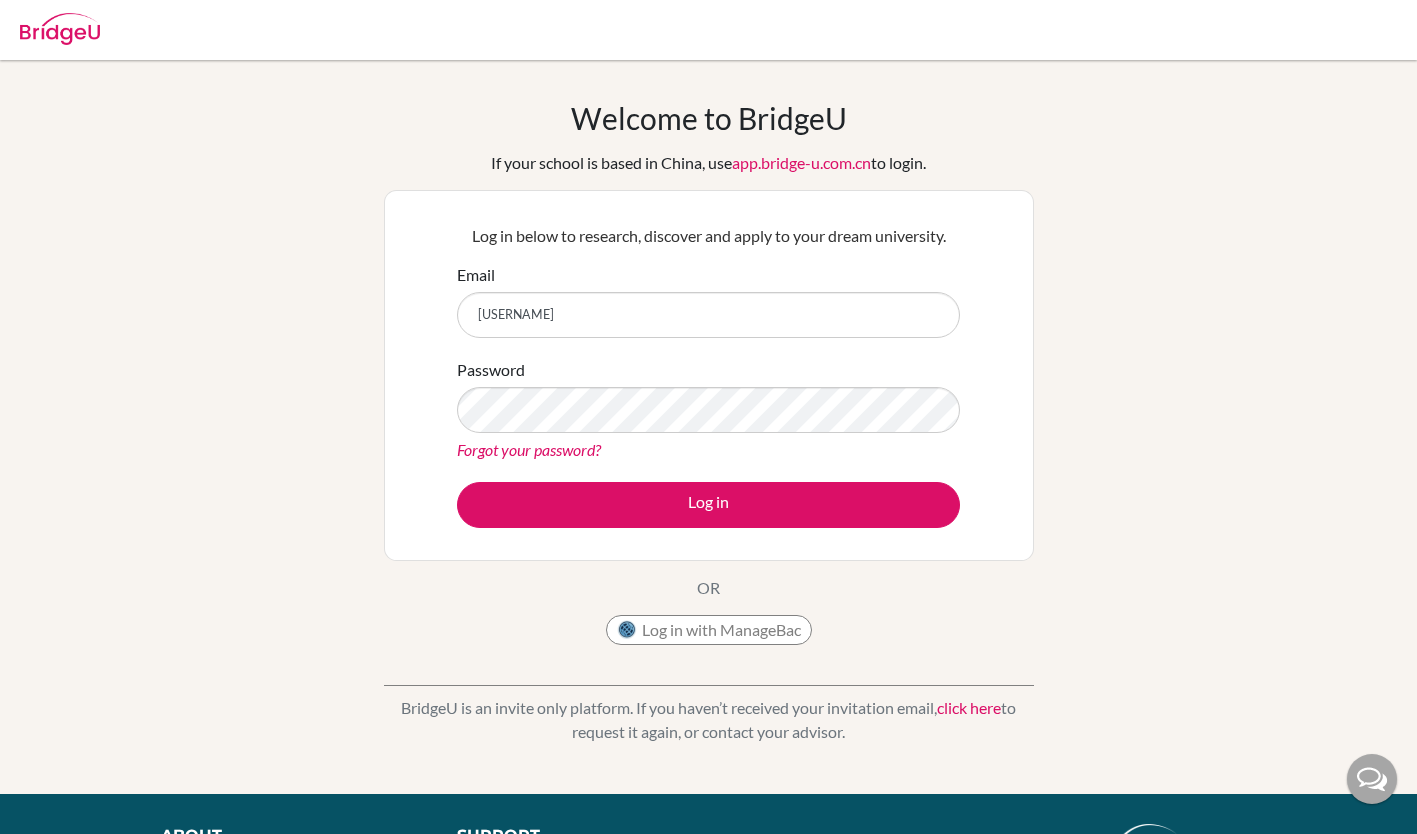 type on "r" 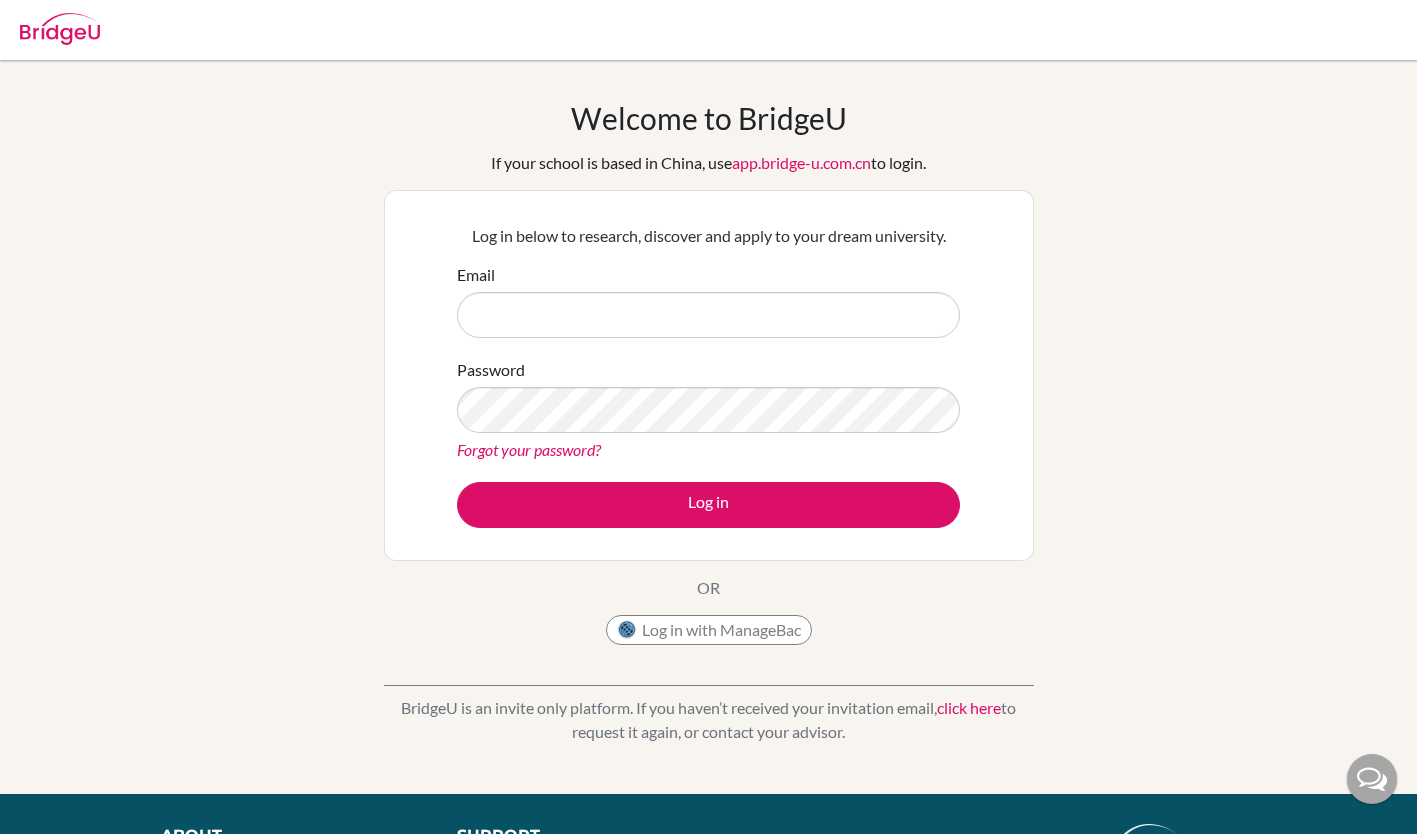 click on "Email" at bounding box center (708, 315) 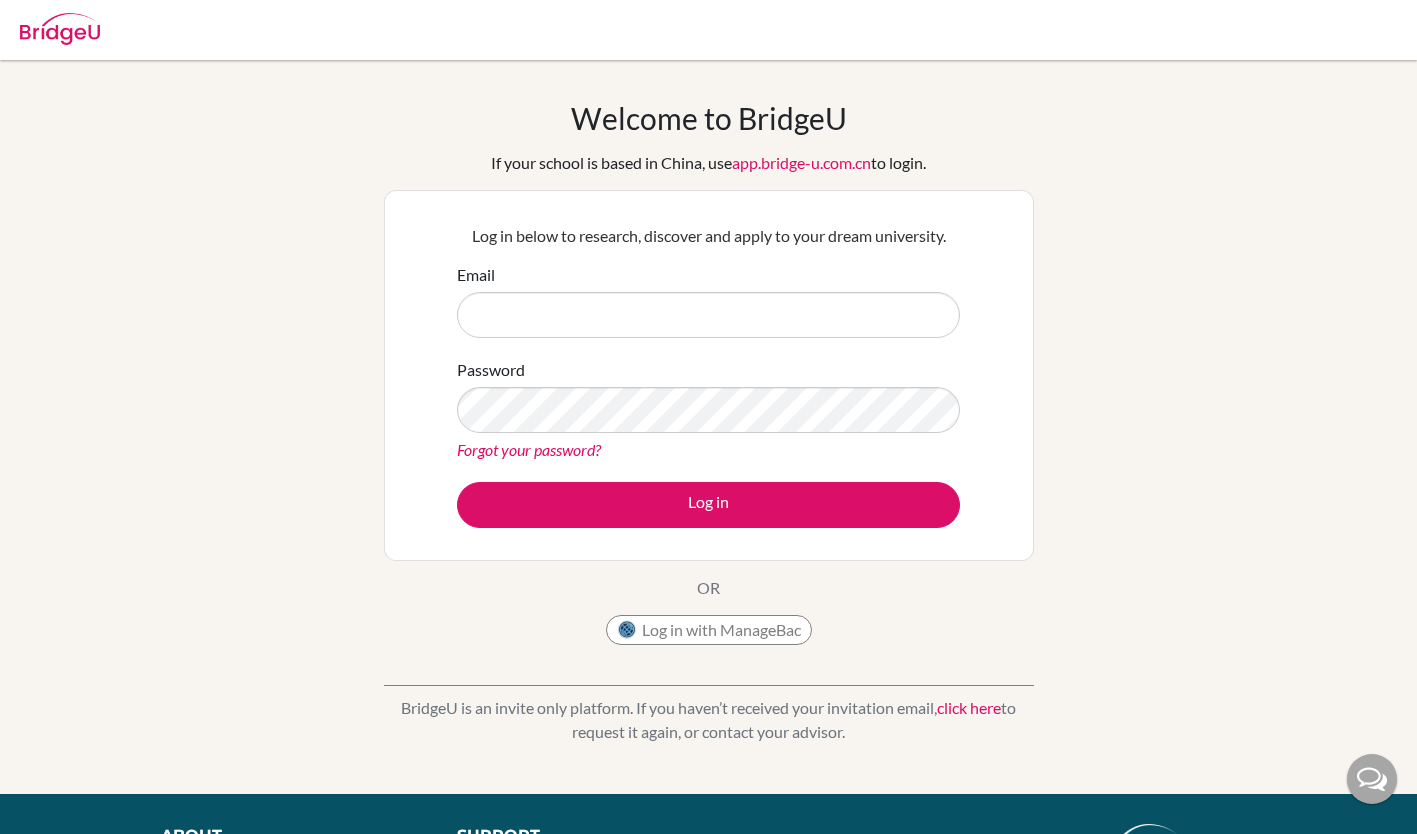 drag, startPoint x: 747, startPoint y: 328, endPoint x: 665, endPoint y: 306, distance: 84.89994 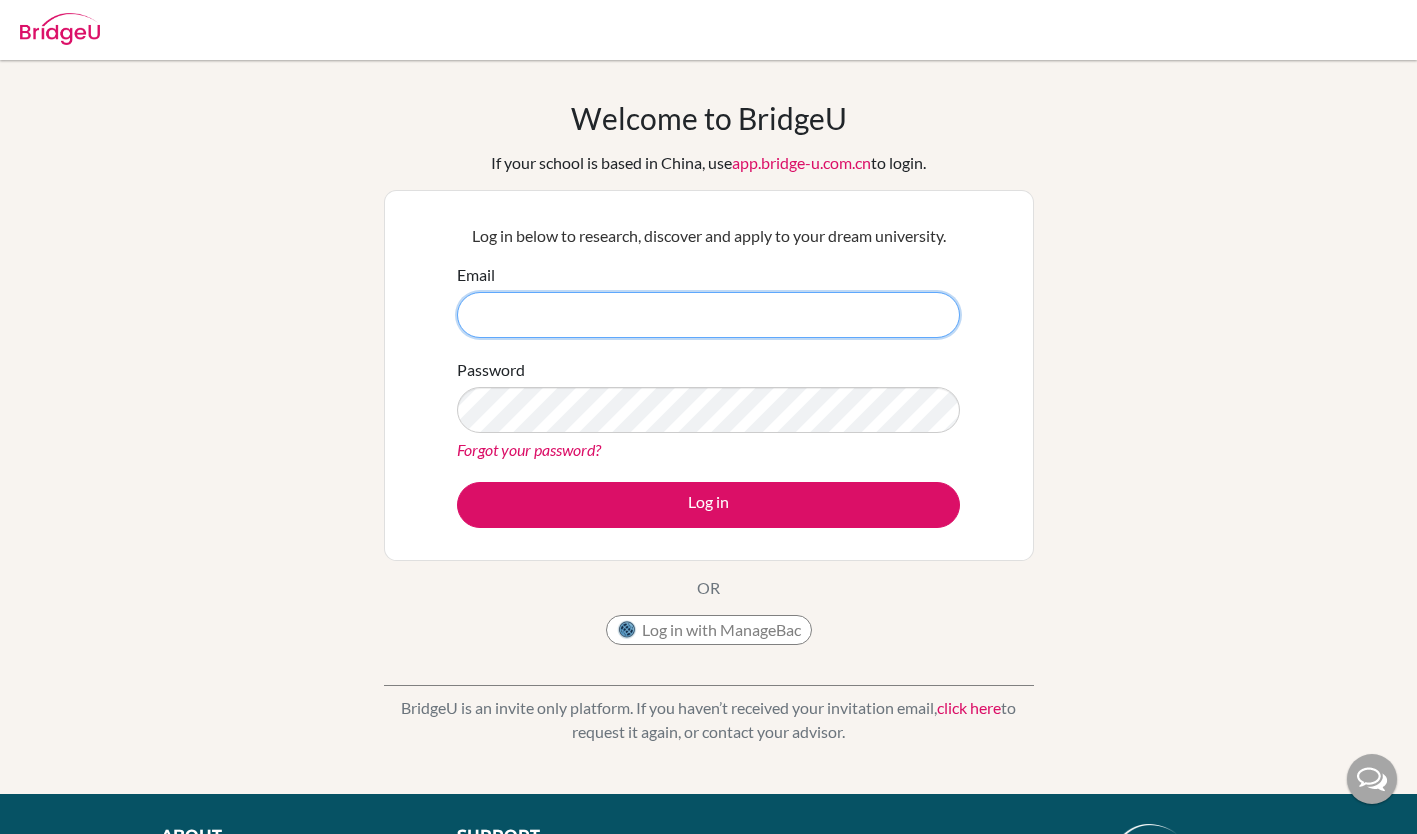 click on "Email" at bounding box center (708, 315) 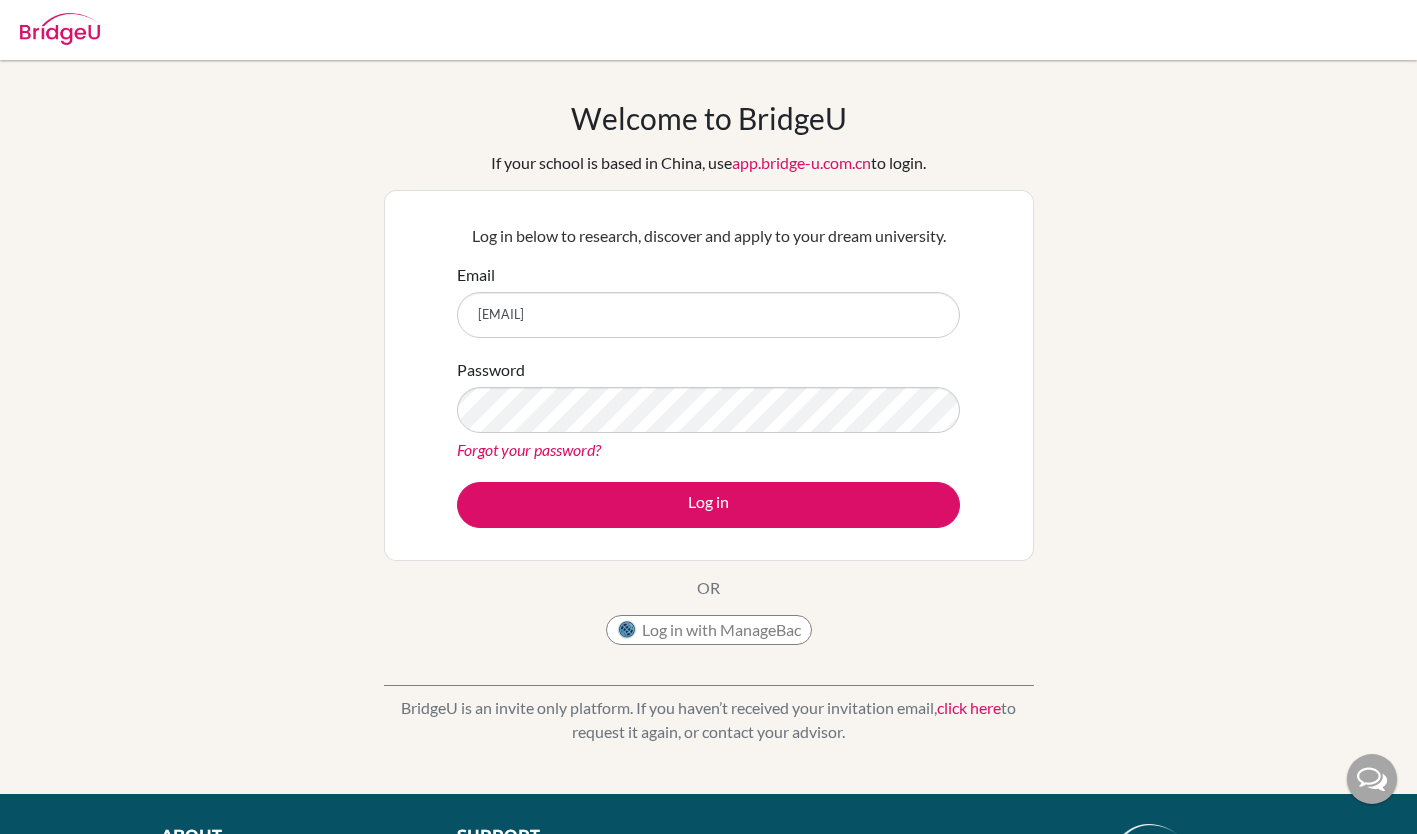 click on "Email
201735mir@kaiseigakuen.jp" at bounding box center [708, 300] 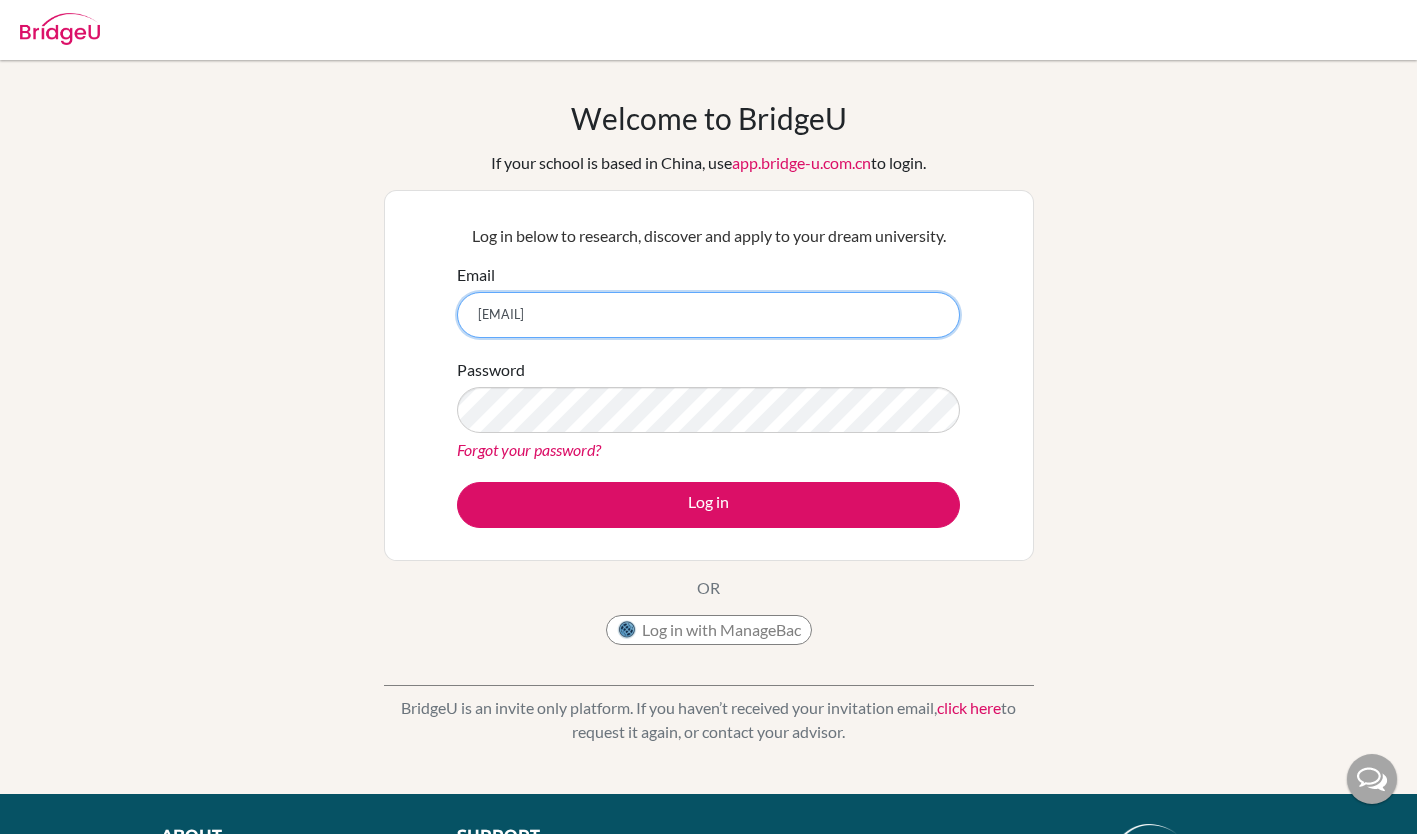click on "201735mir@kaiseigakuen.jp" at bounding box center [708, 315] 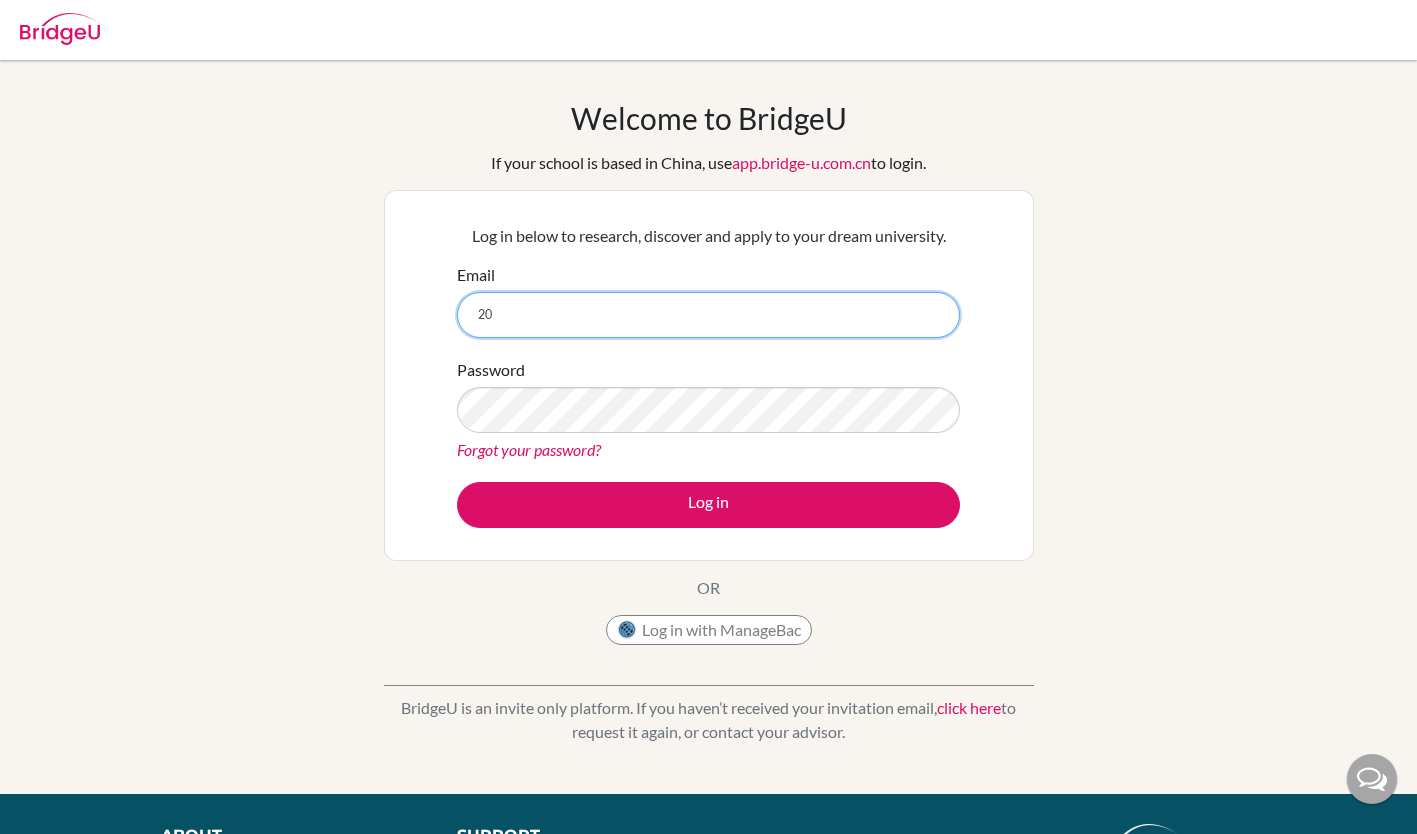 type on "2" 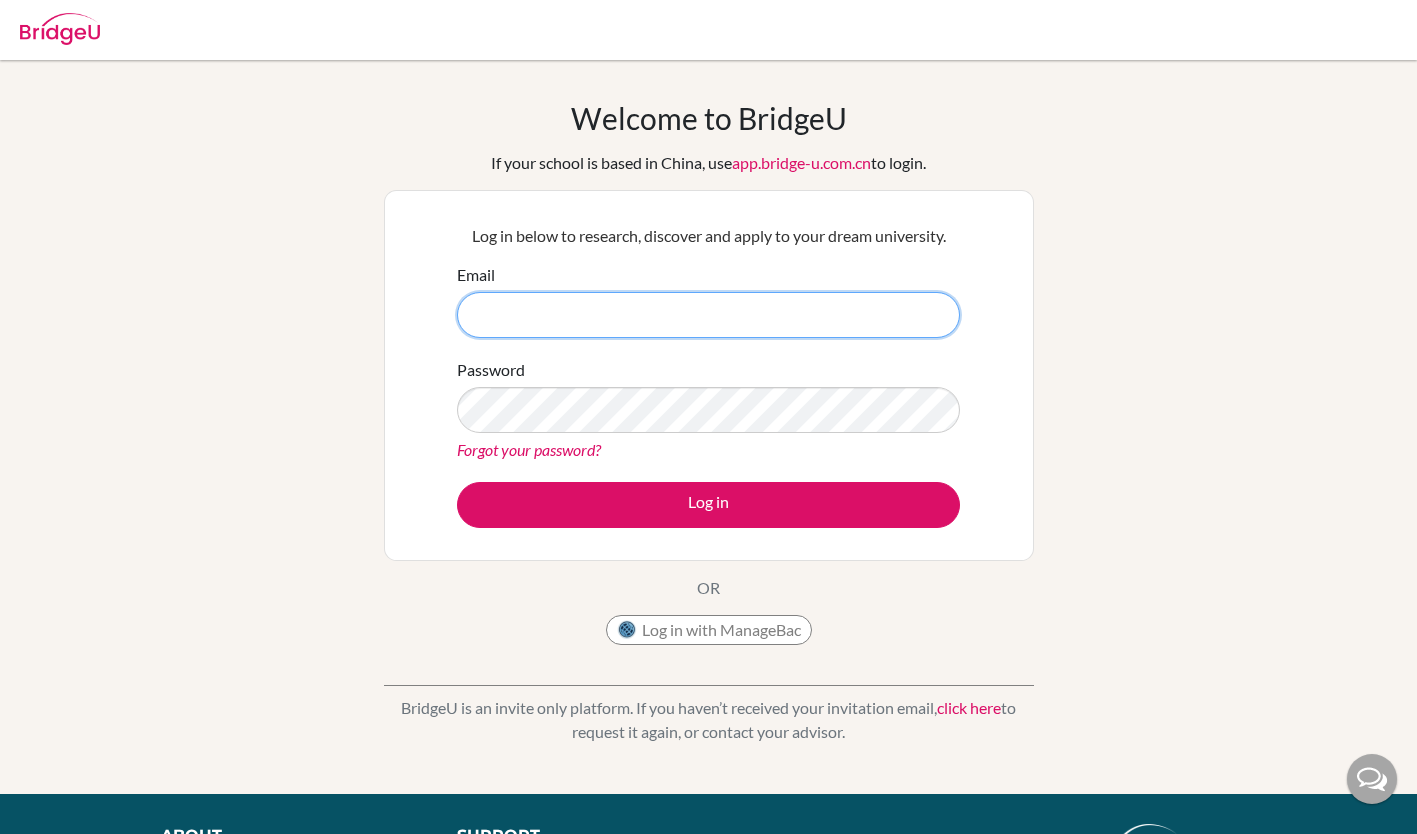 click on "Email" at bounding box center [708, 315] 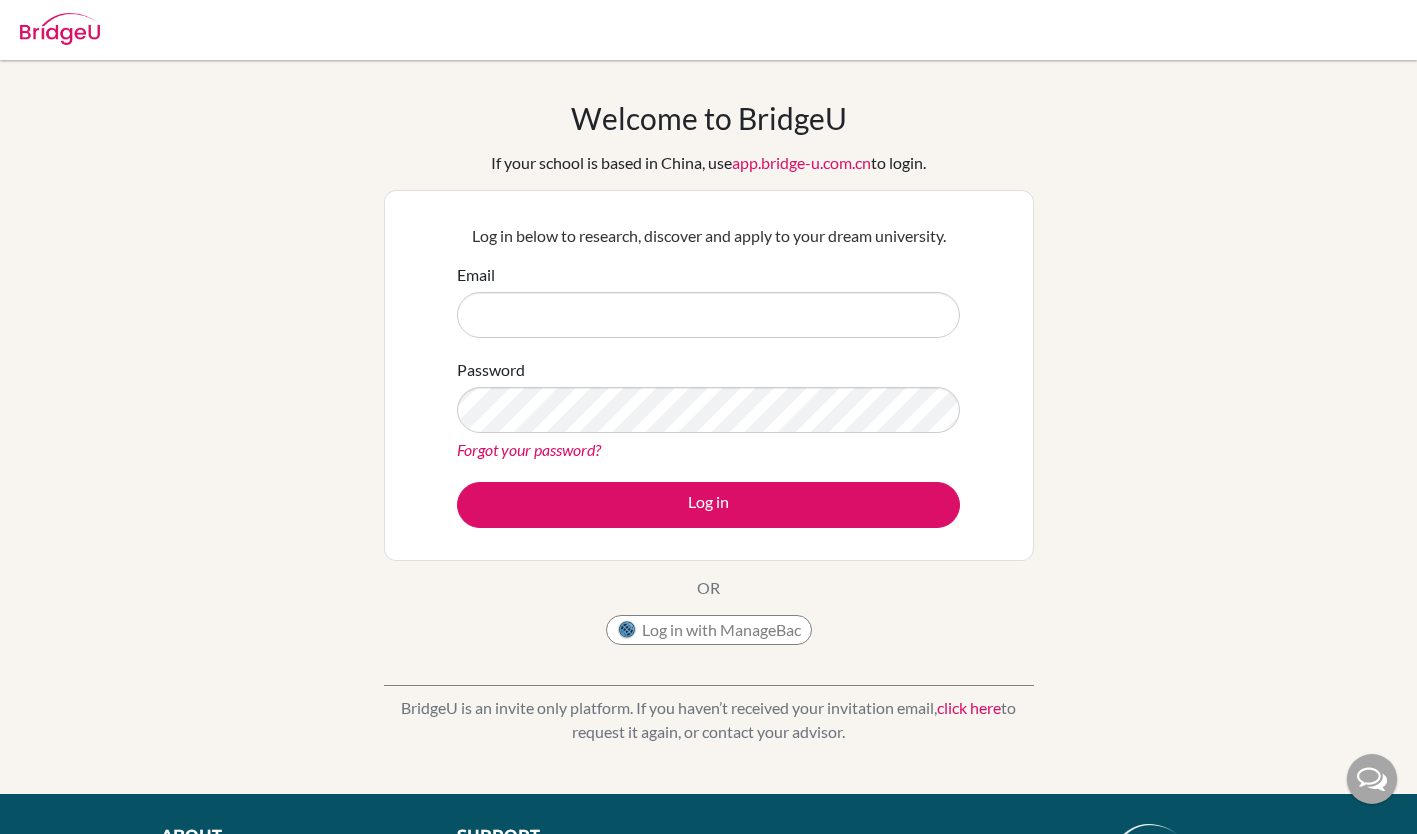 click on "Log in below to research, discover and apply to your dream university." at bounding box center [708, 236] 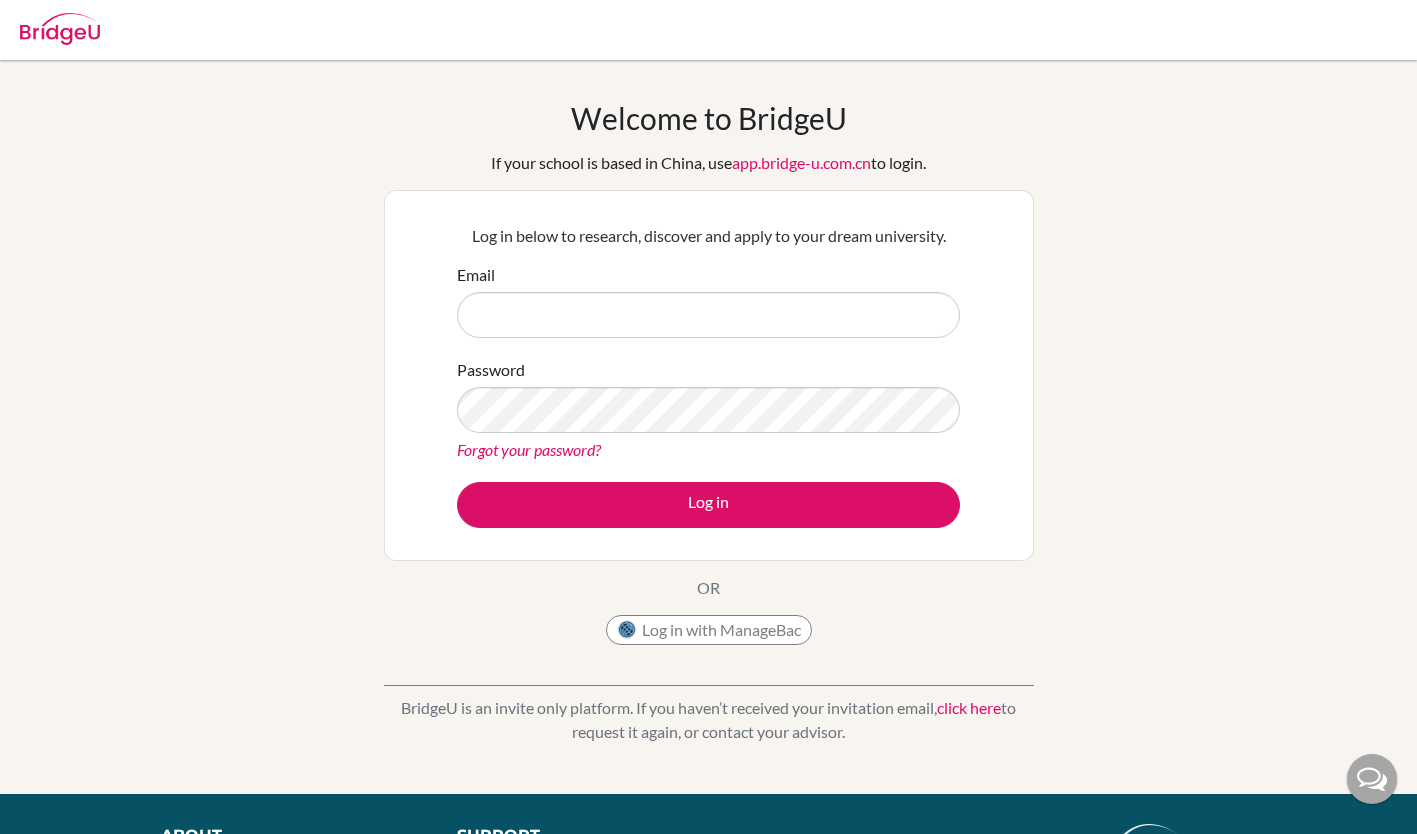 scroll, scrollTop: 0, scrollLeft: 0, axis: both 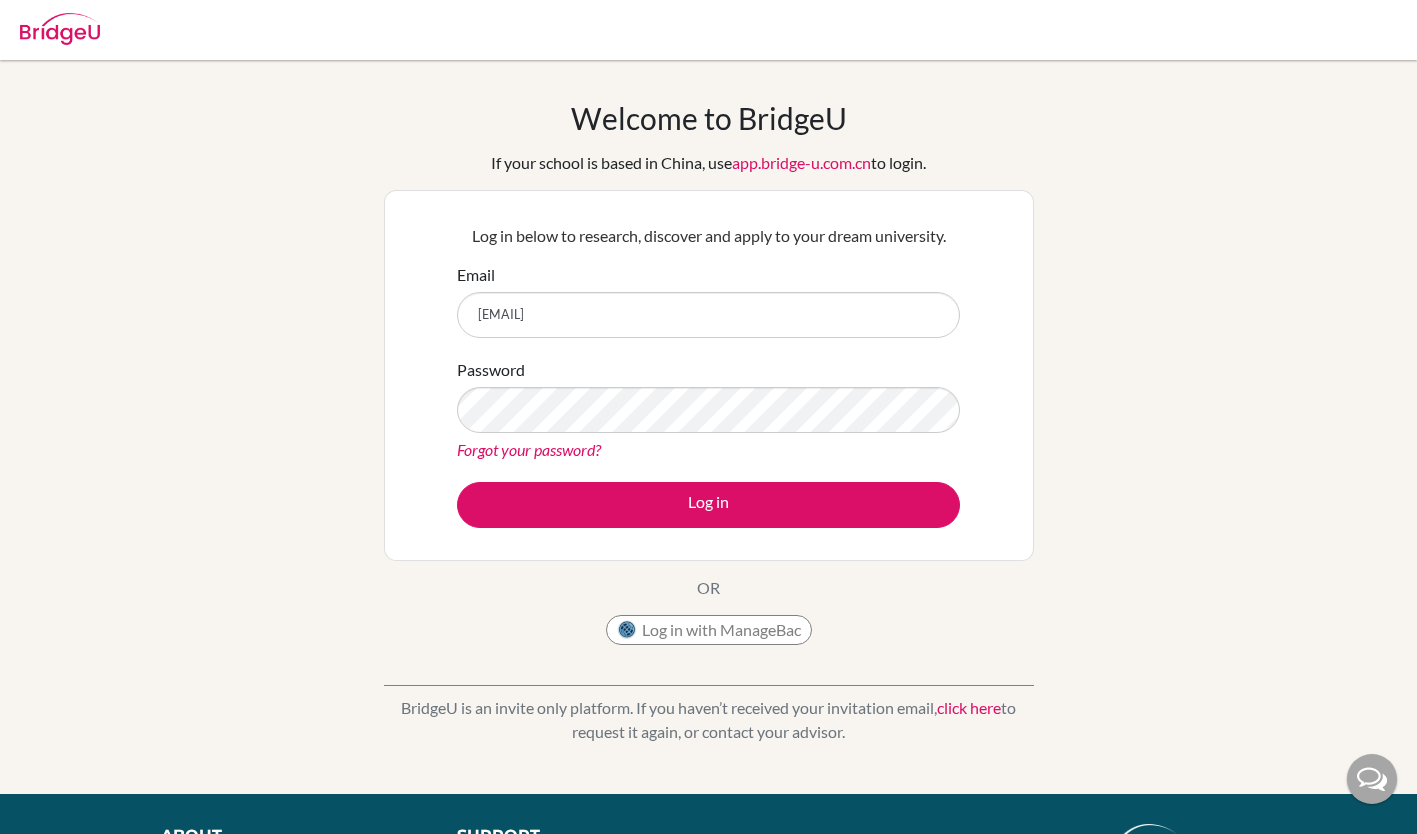 type on "[EMAIL]" 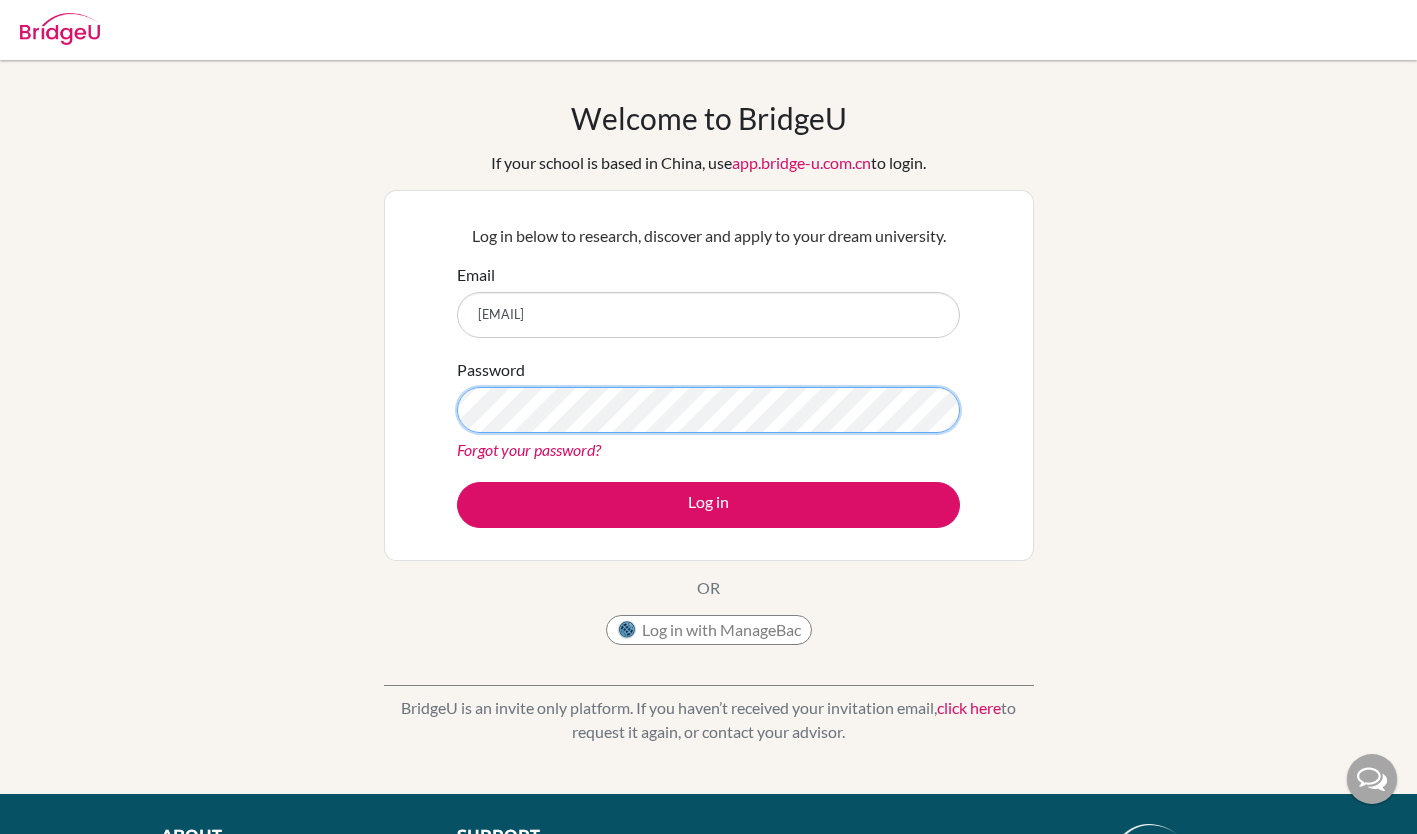 click on "Log in" at bounding box center (708, 505) 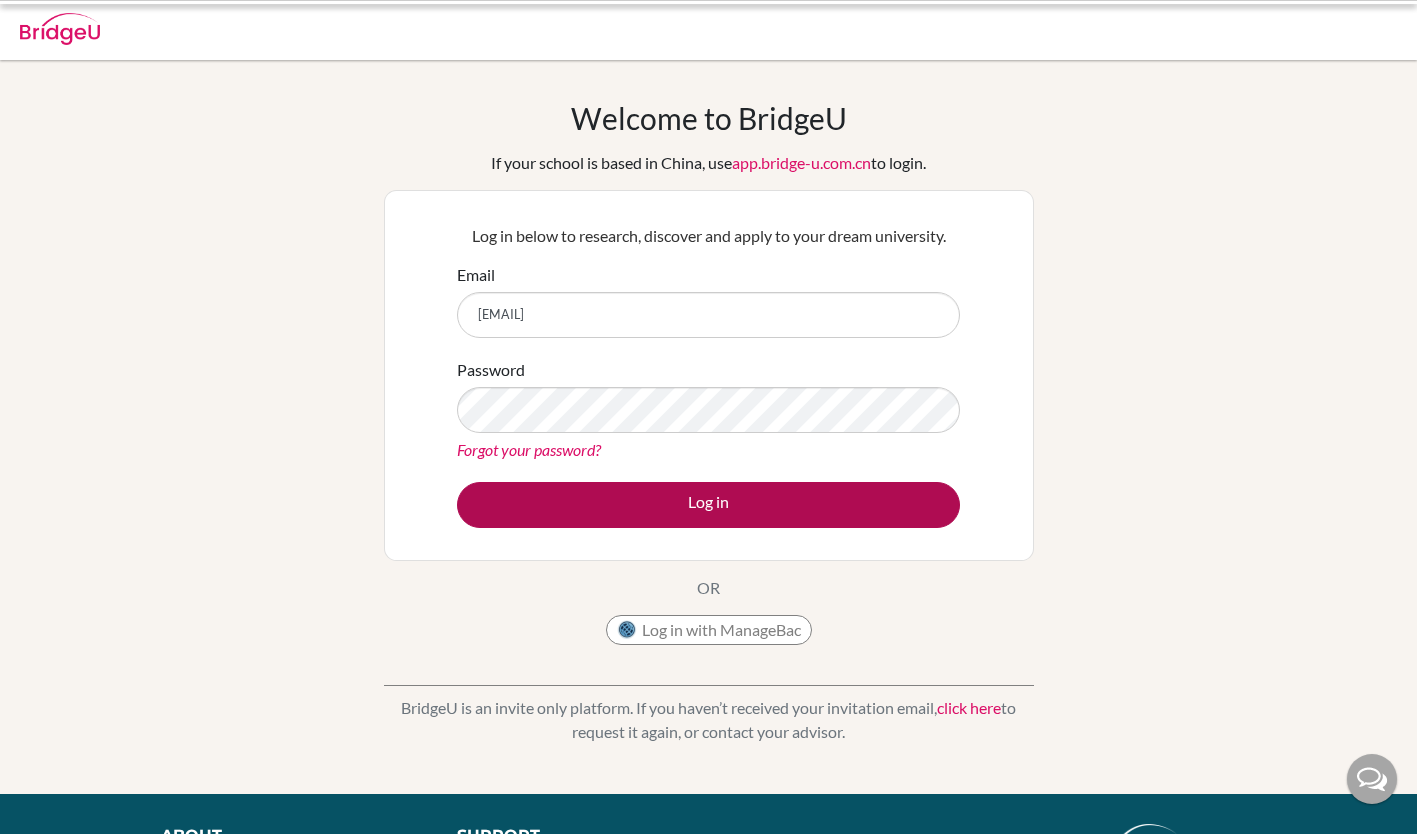 scroll, scrollTop: 0, scrollLeft: 0, axis: both 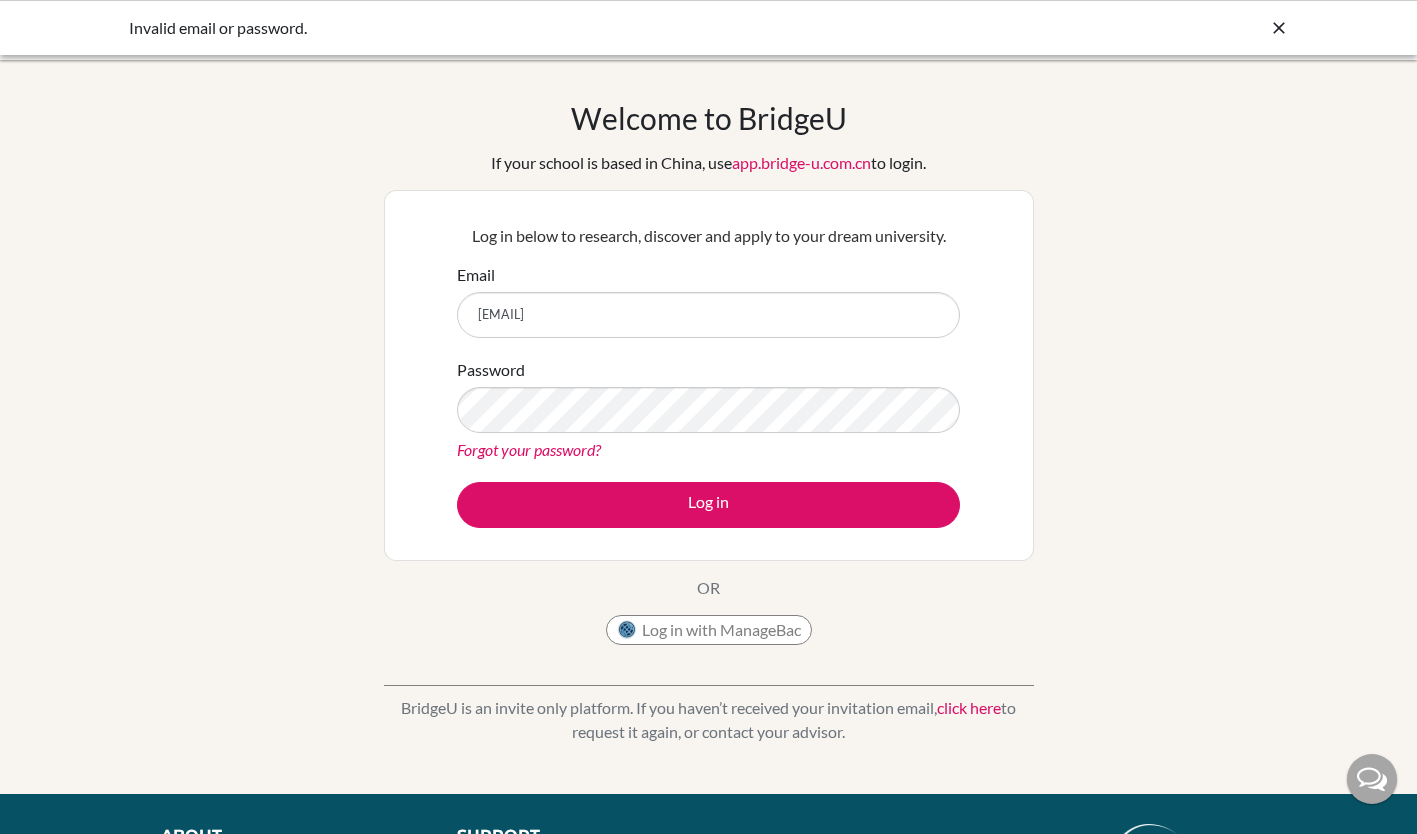 click on "[EMAIL]" at bounding box center (708, 315) 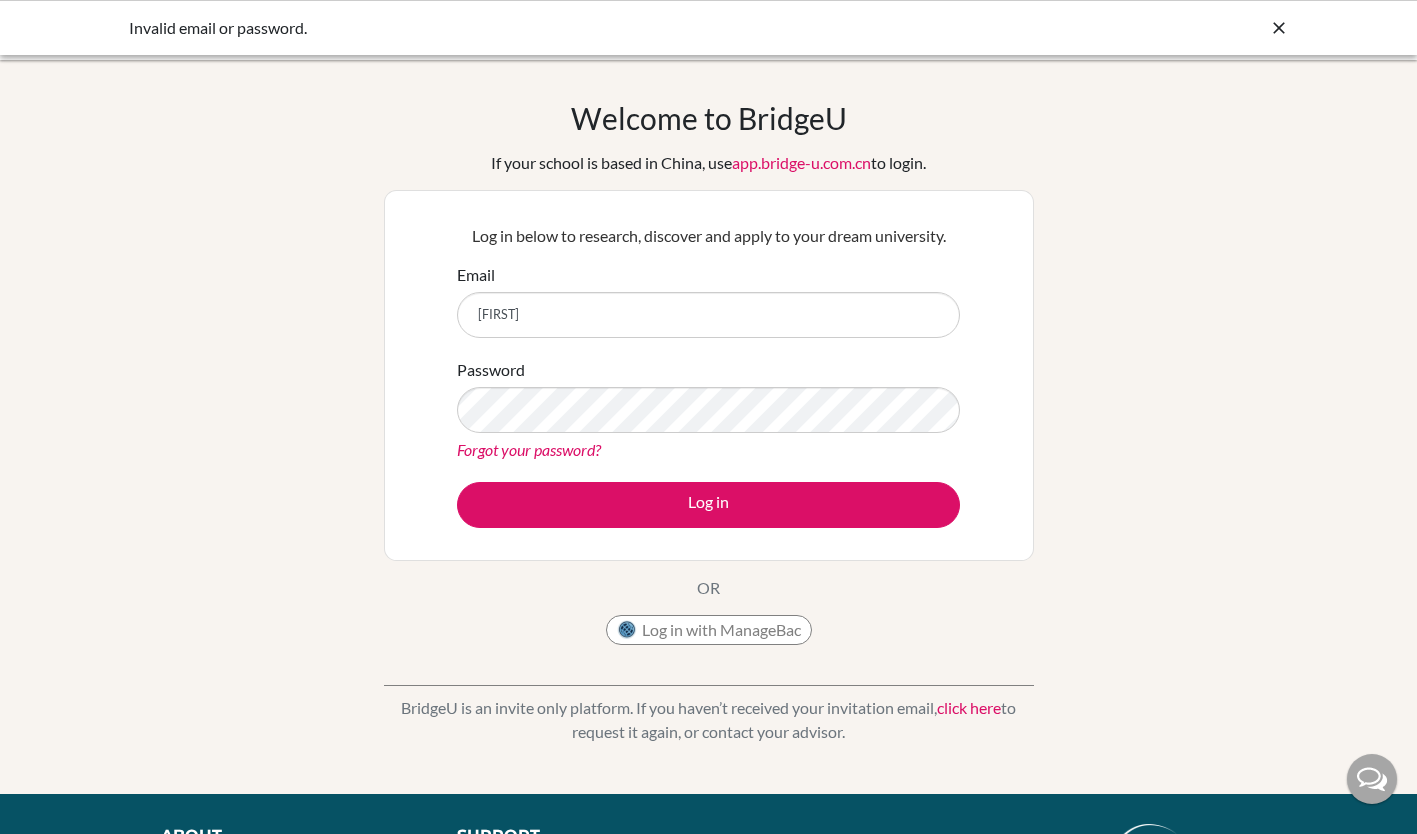 type on "r" 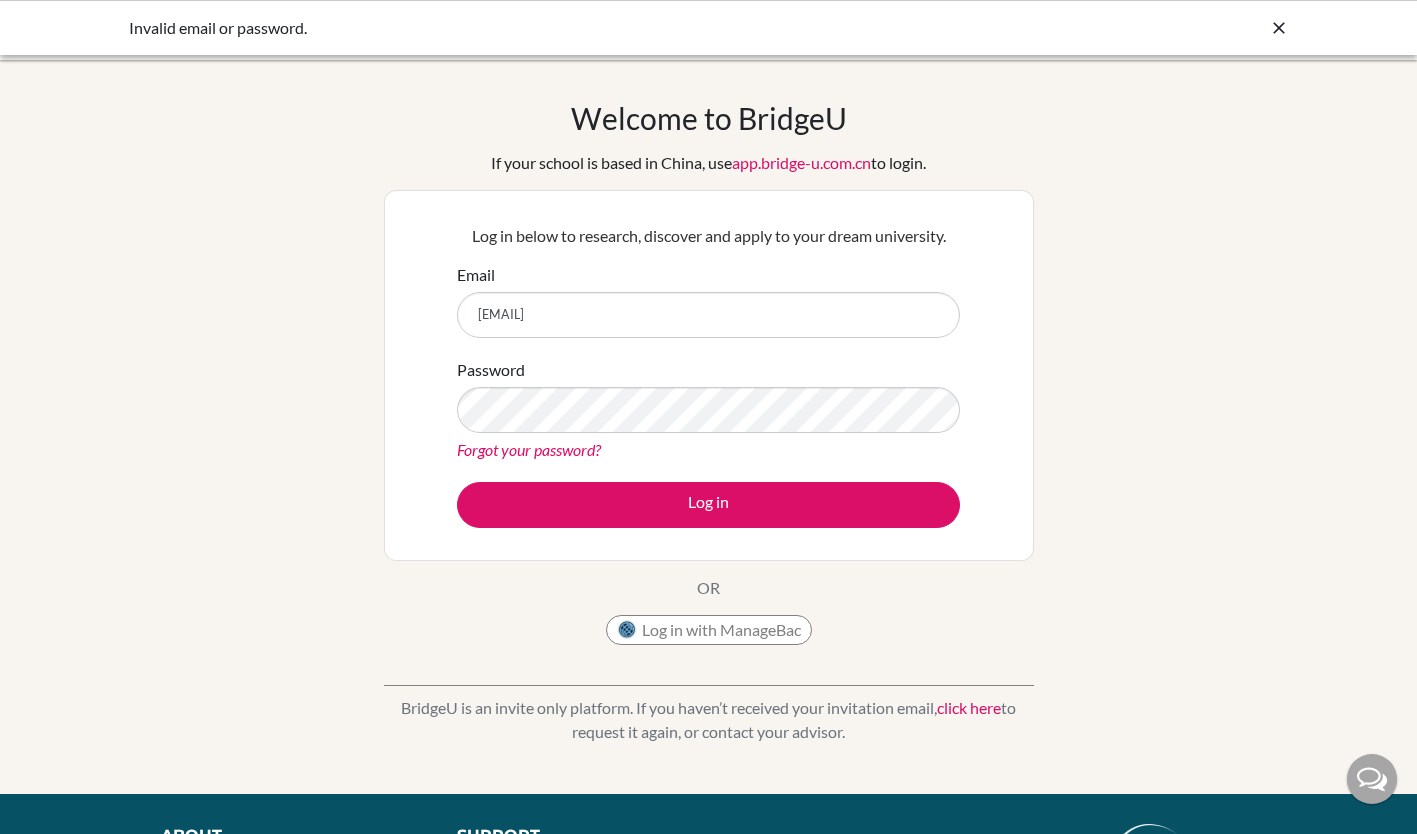 type on "201735mir@kaiseigakuen.jp" 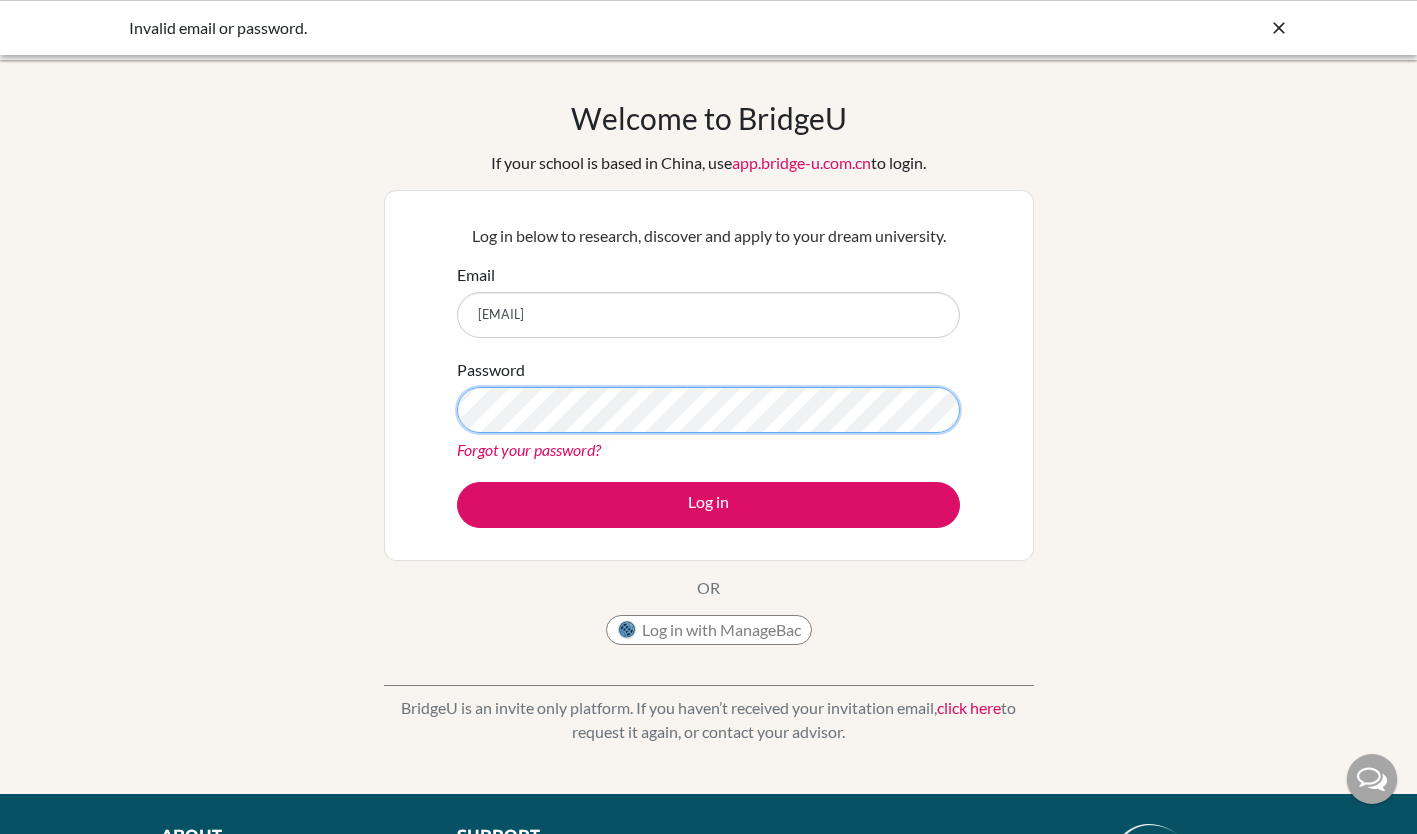 click on "Log in" at bounding box center (708, 505) 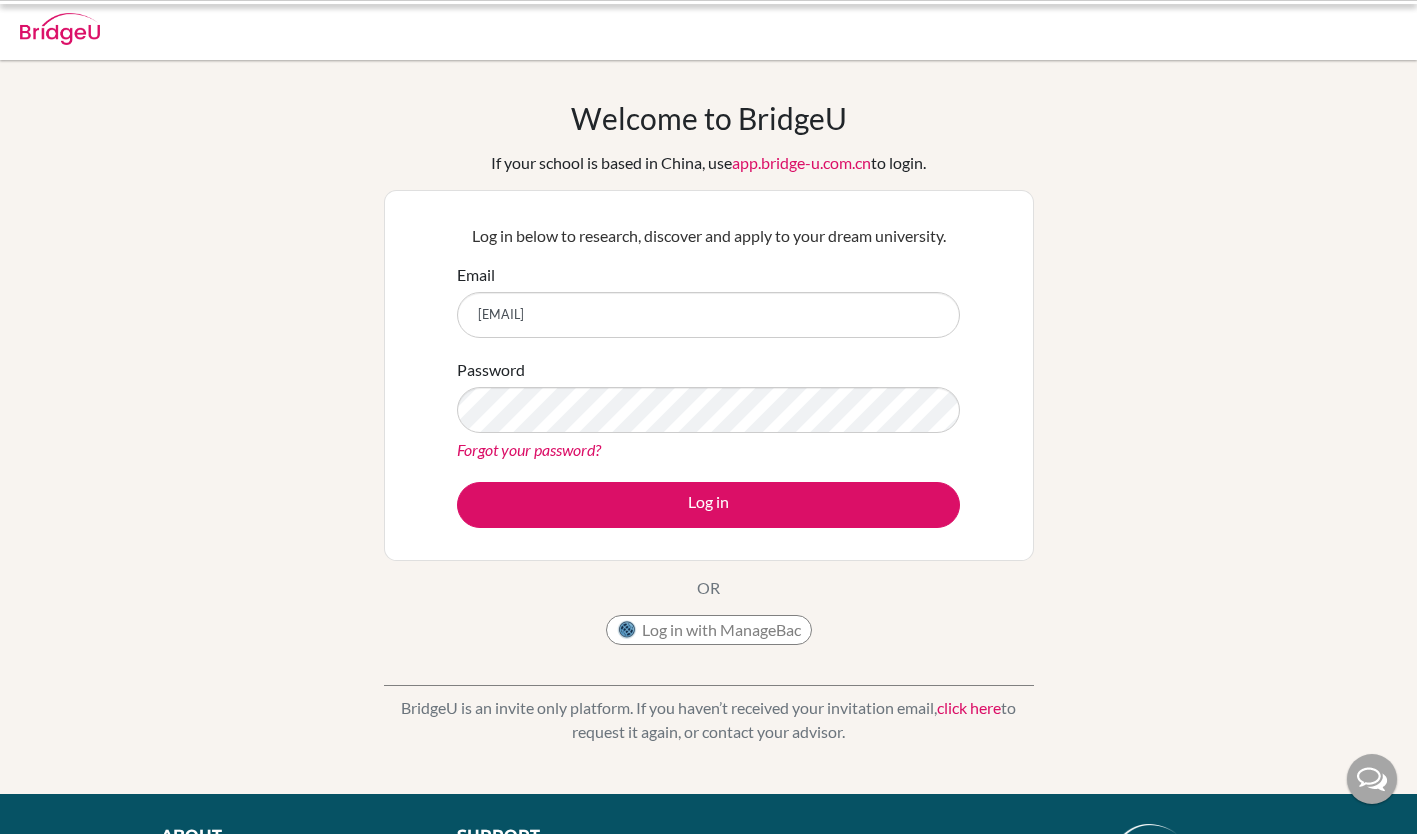 scroll, scrollTop: 0, scrollLeft: 0, axis: both 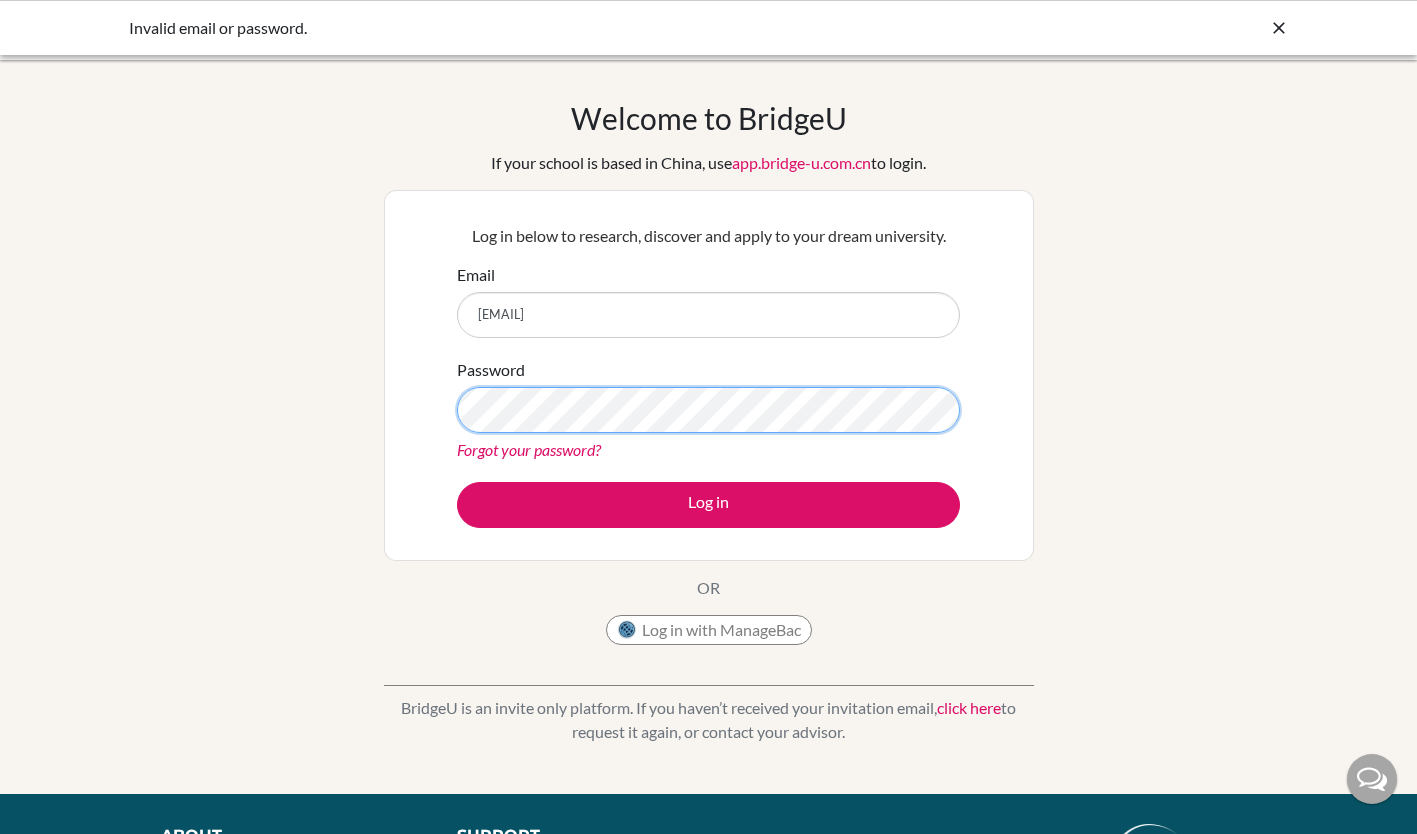 click on "Log in" at bounding box center [708, 505] 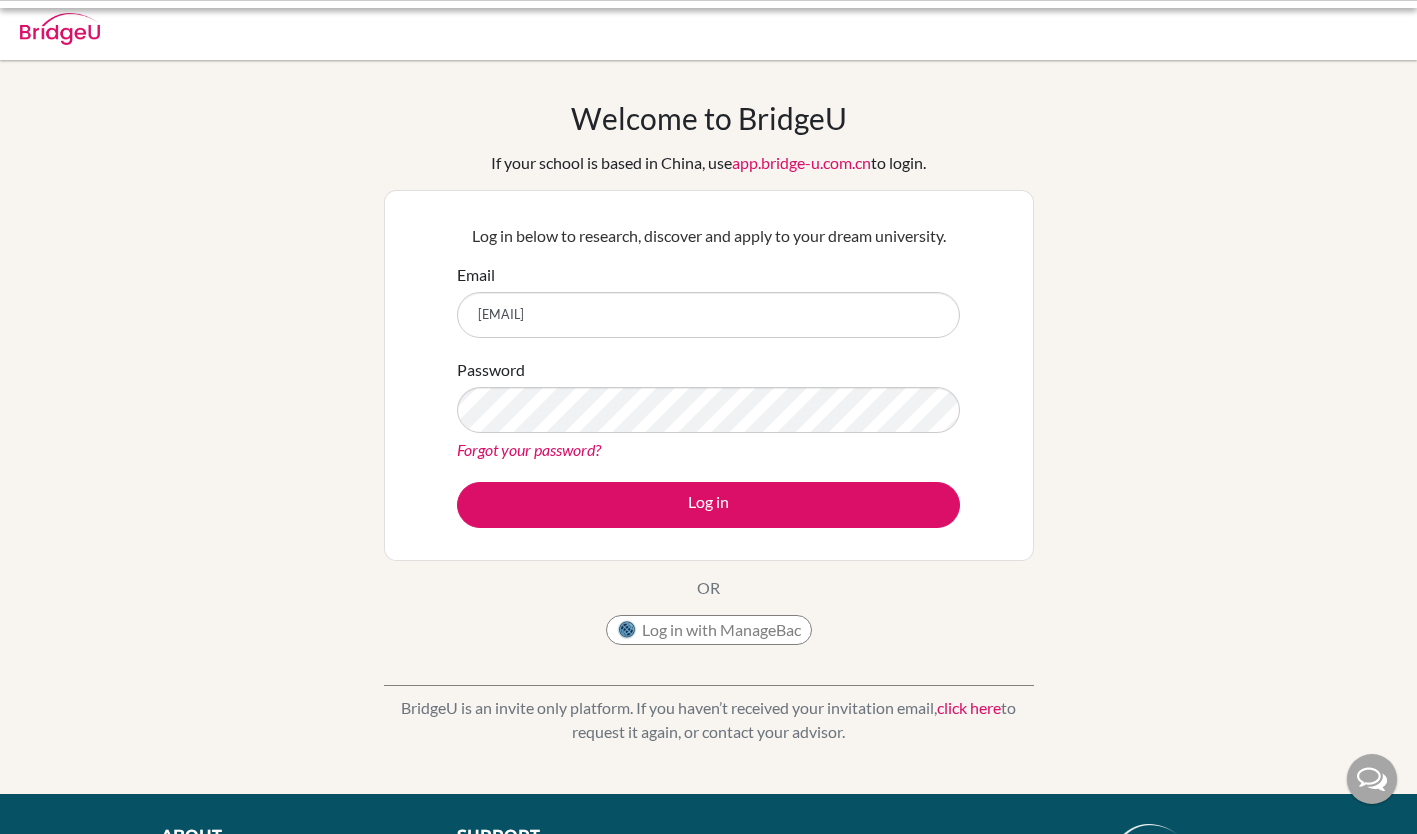 scroll, scrollTop: 0, scrollLeft: 0, axis: both 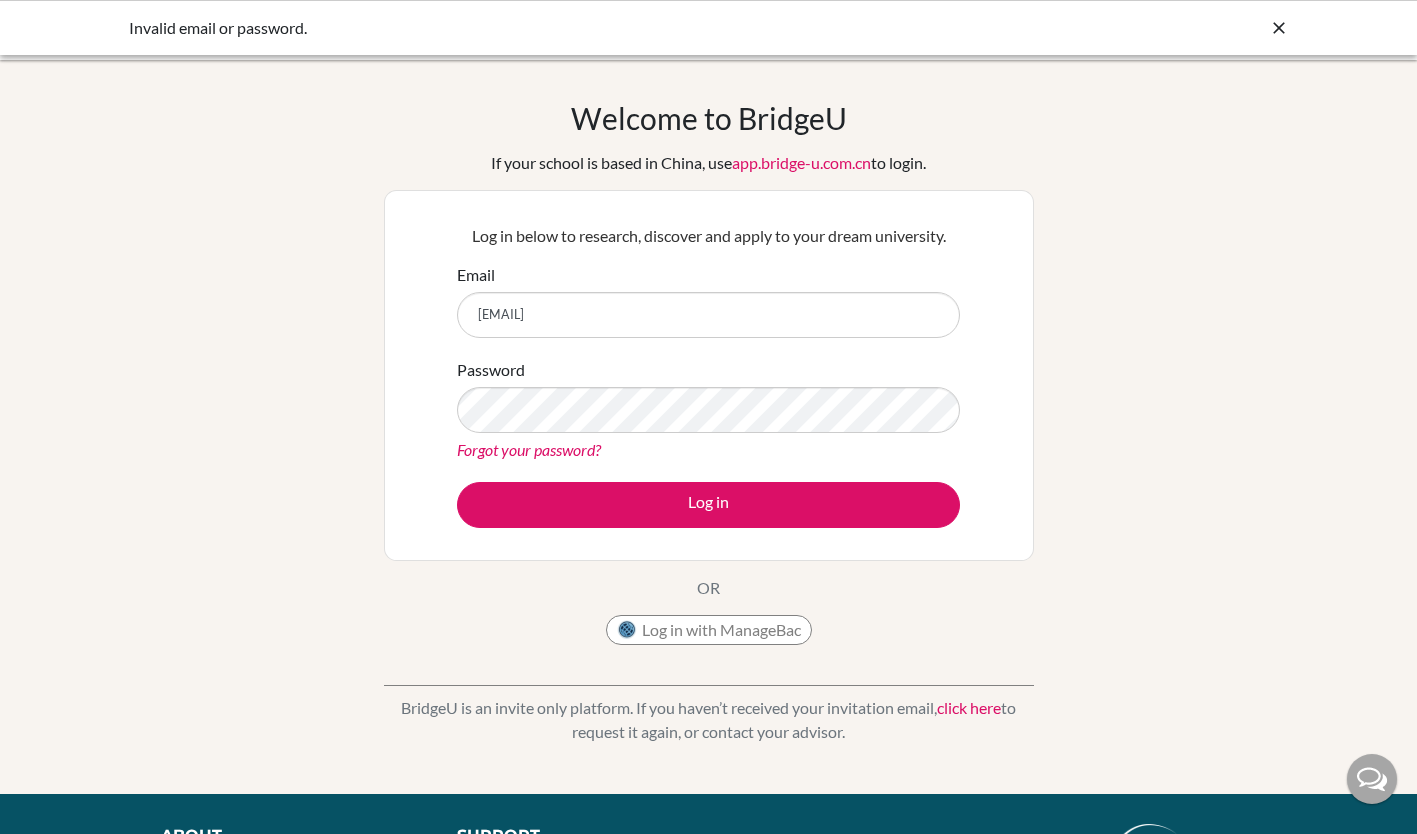click on "Forgot your password?" at bounding box center [708, 450] 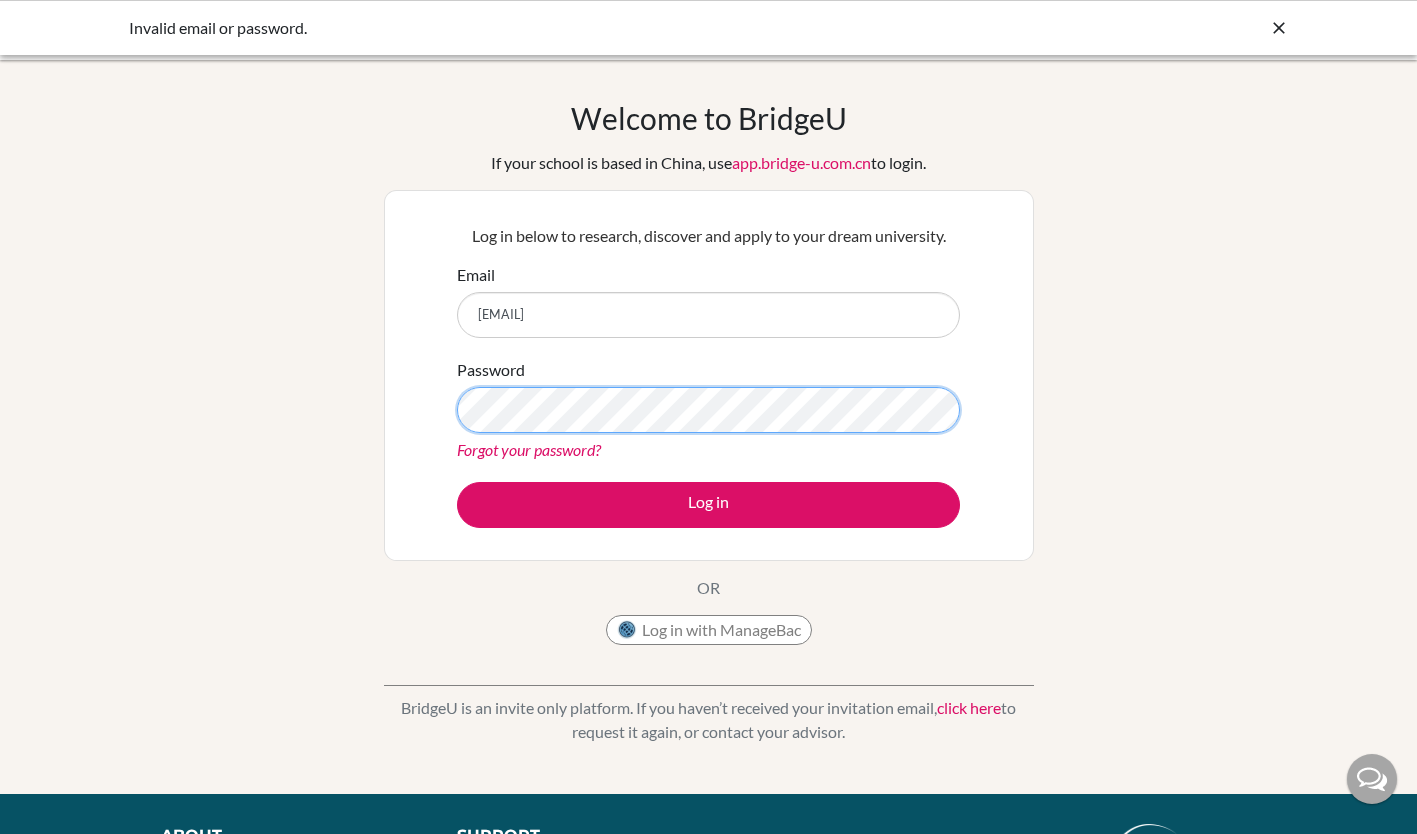 click on "Log in" at bounding box center (708, 505) 